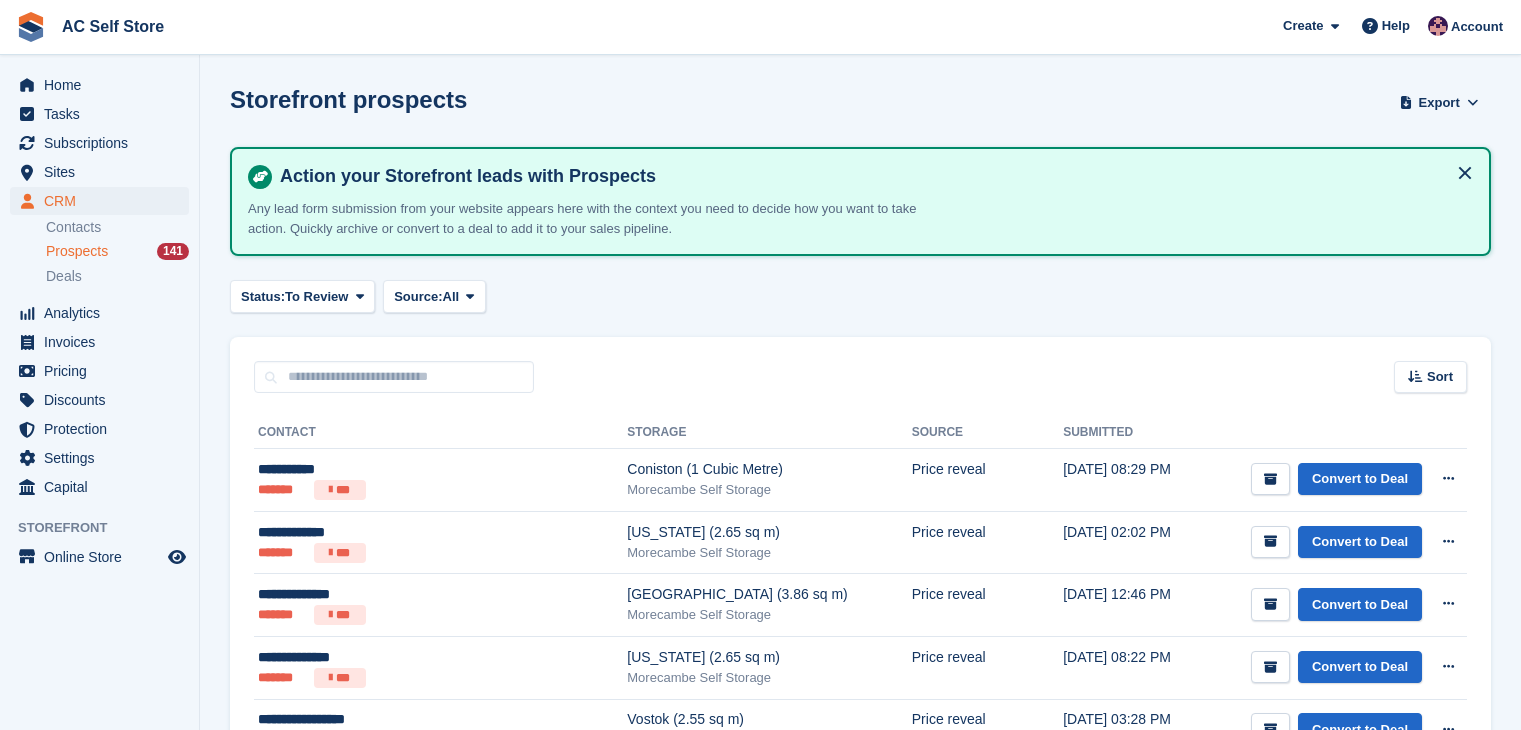 scroll, scrollTop: 0, scrollLeft: 0, axis: both 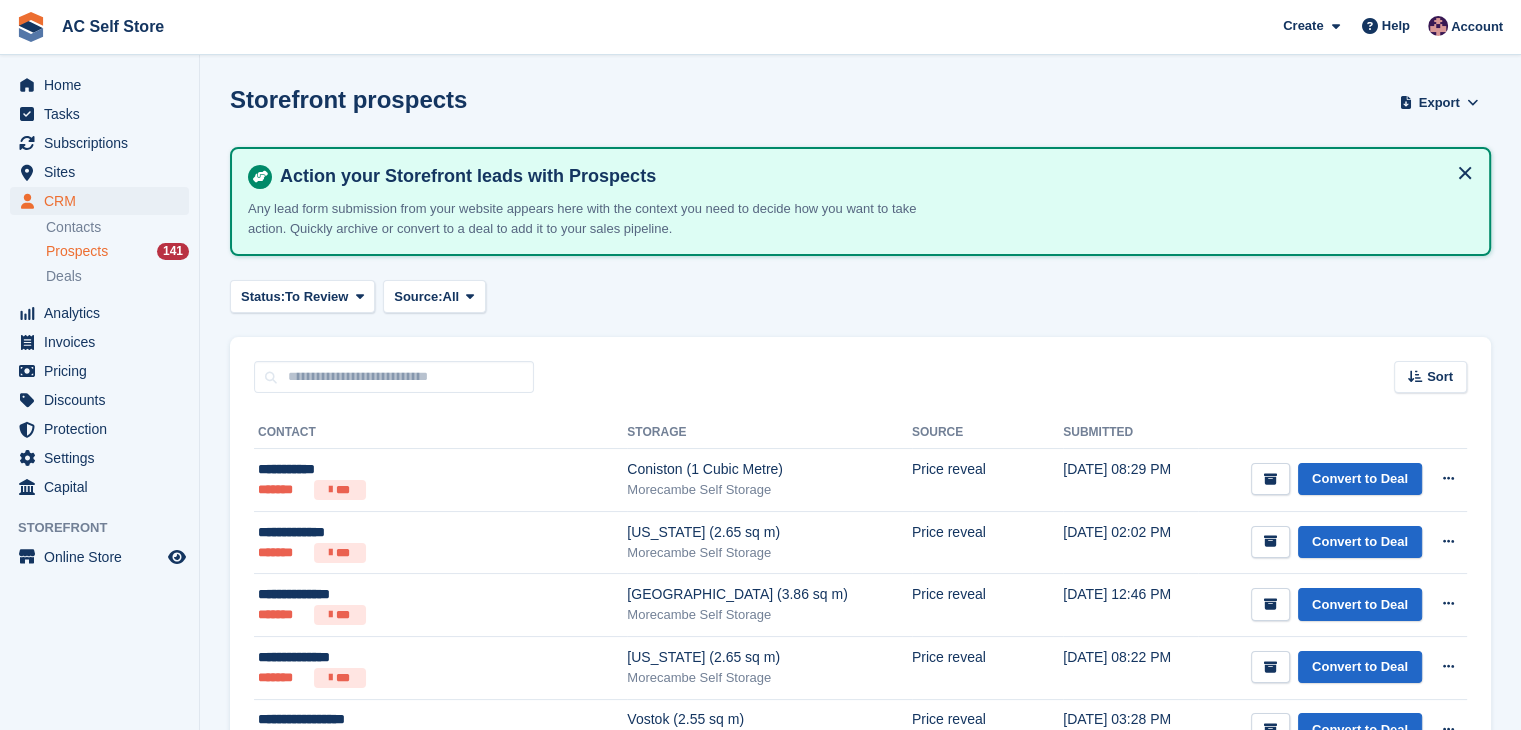 click on "Prospects" at bounding box center (77, 251) 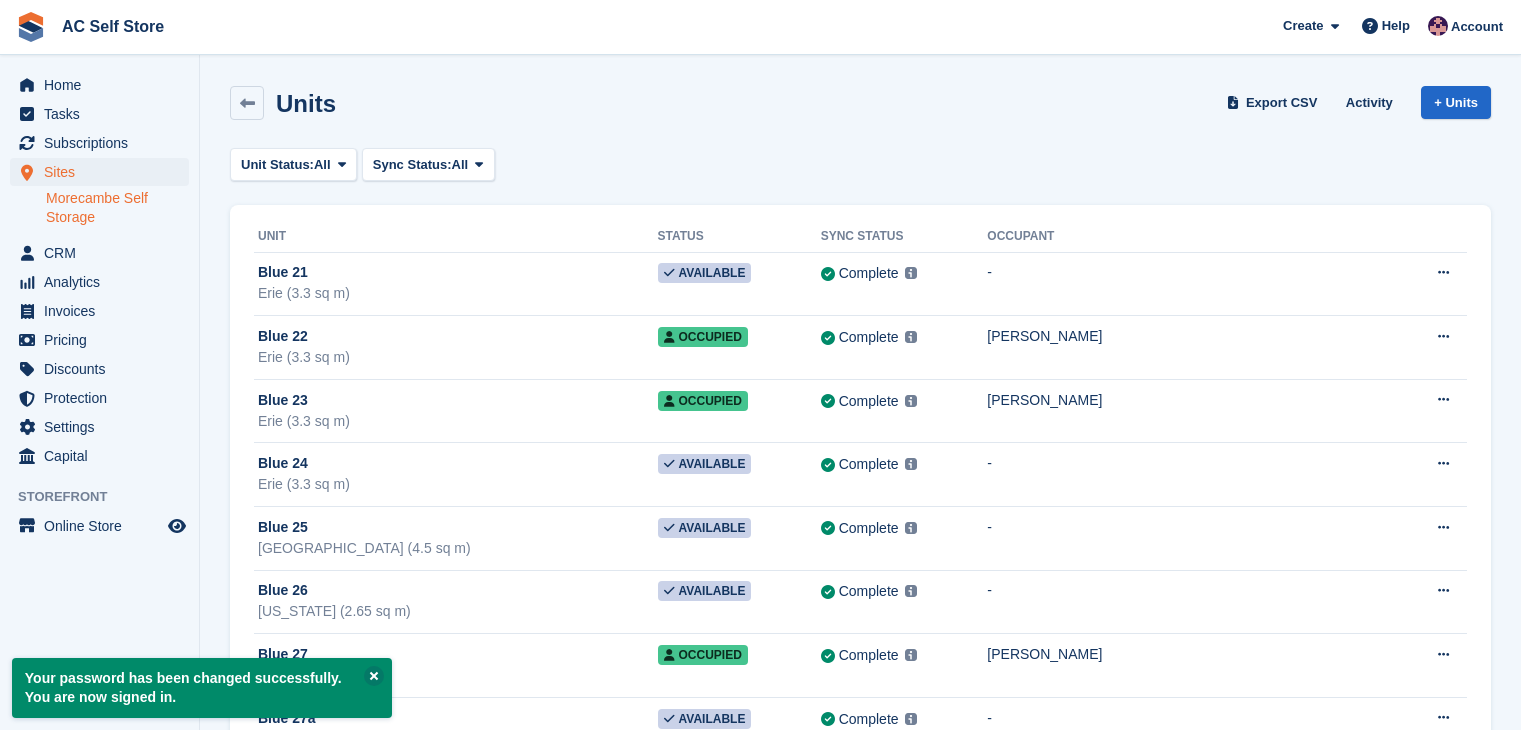 scroll, scrollTop: 0, scrollLeft: 0, axis: both 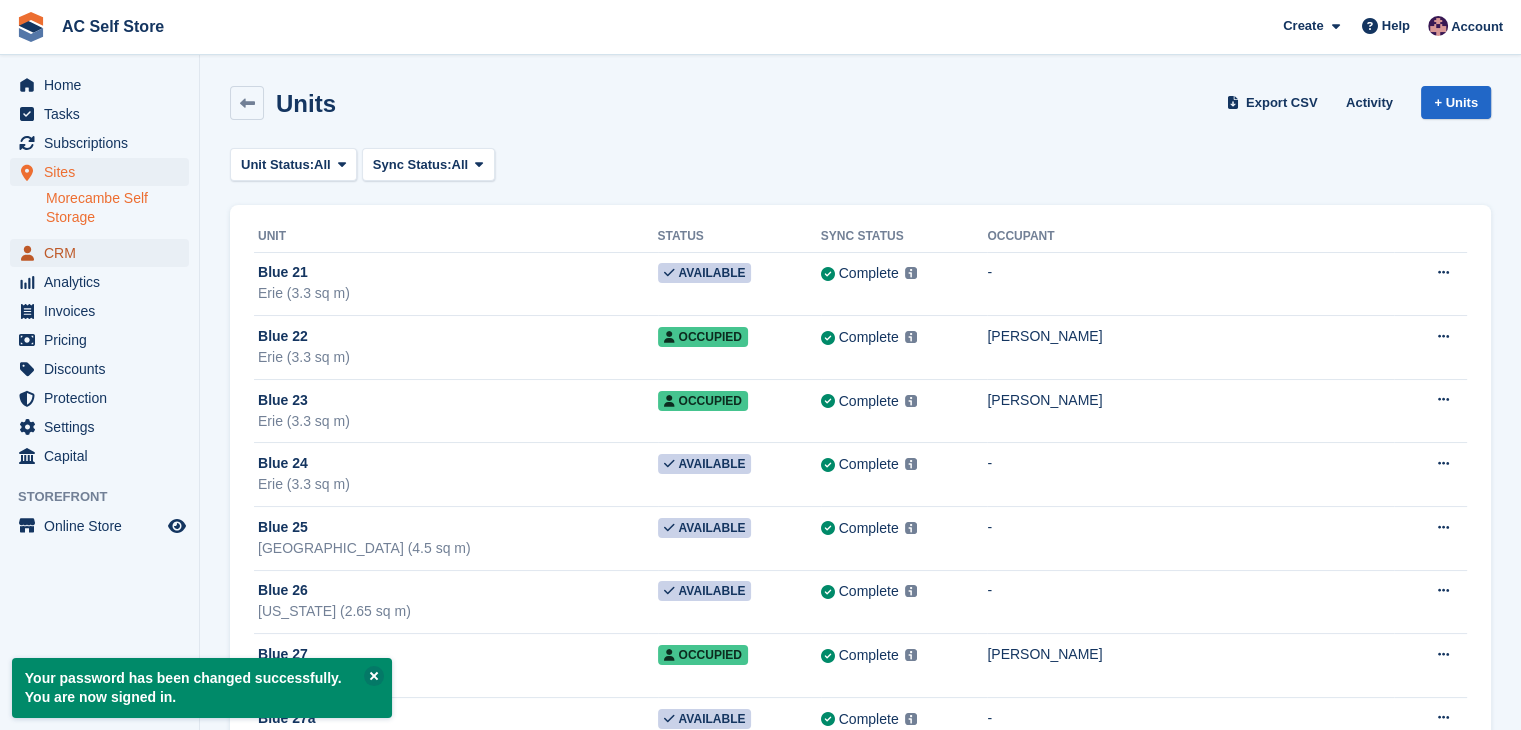 click on "CRM" at bounding box center (104, 253) 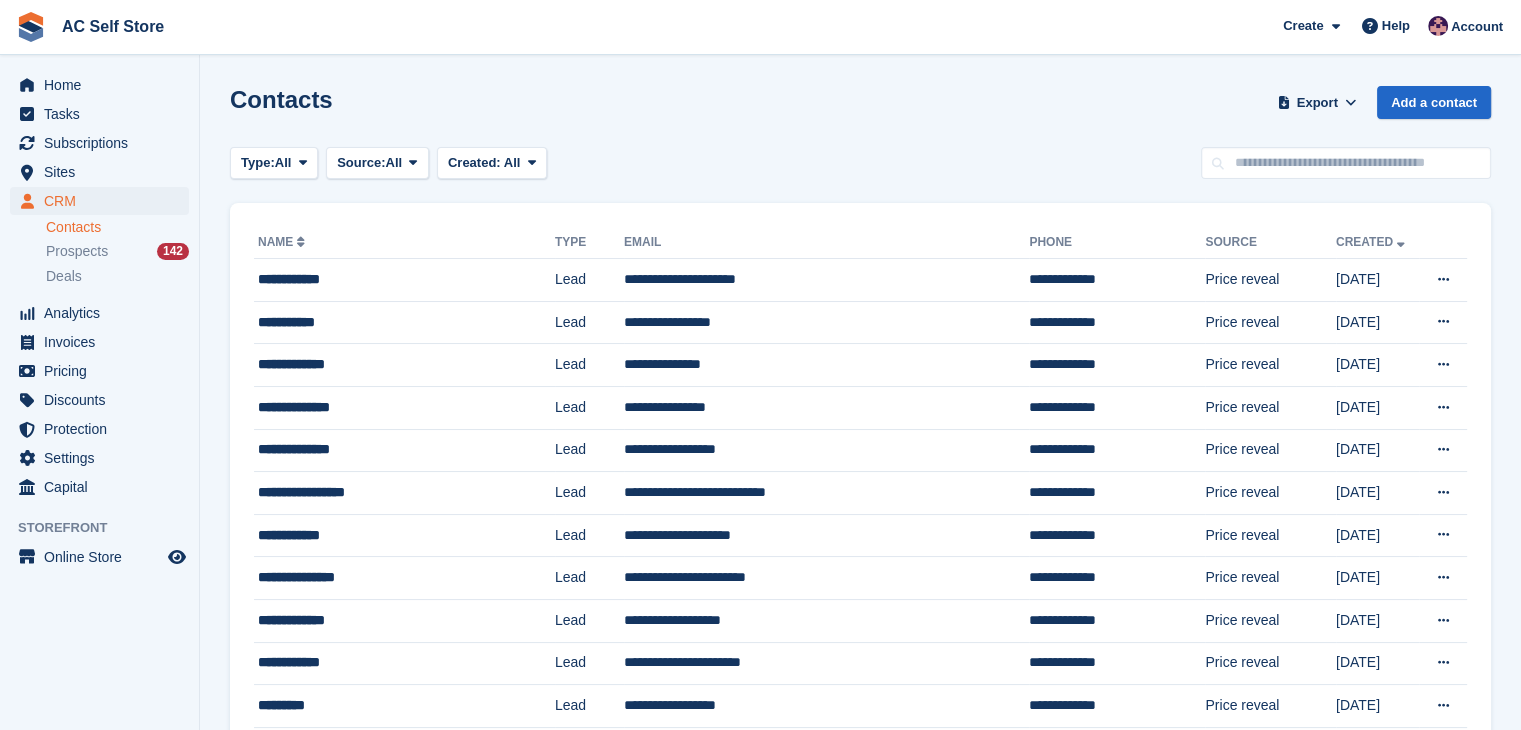 click on "Prospects
142" at bounding box center [117, 251] 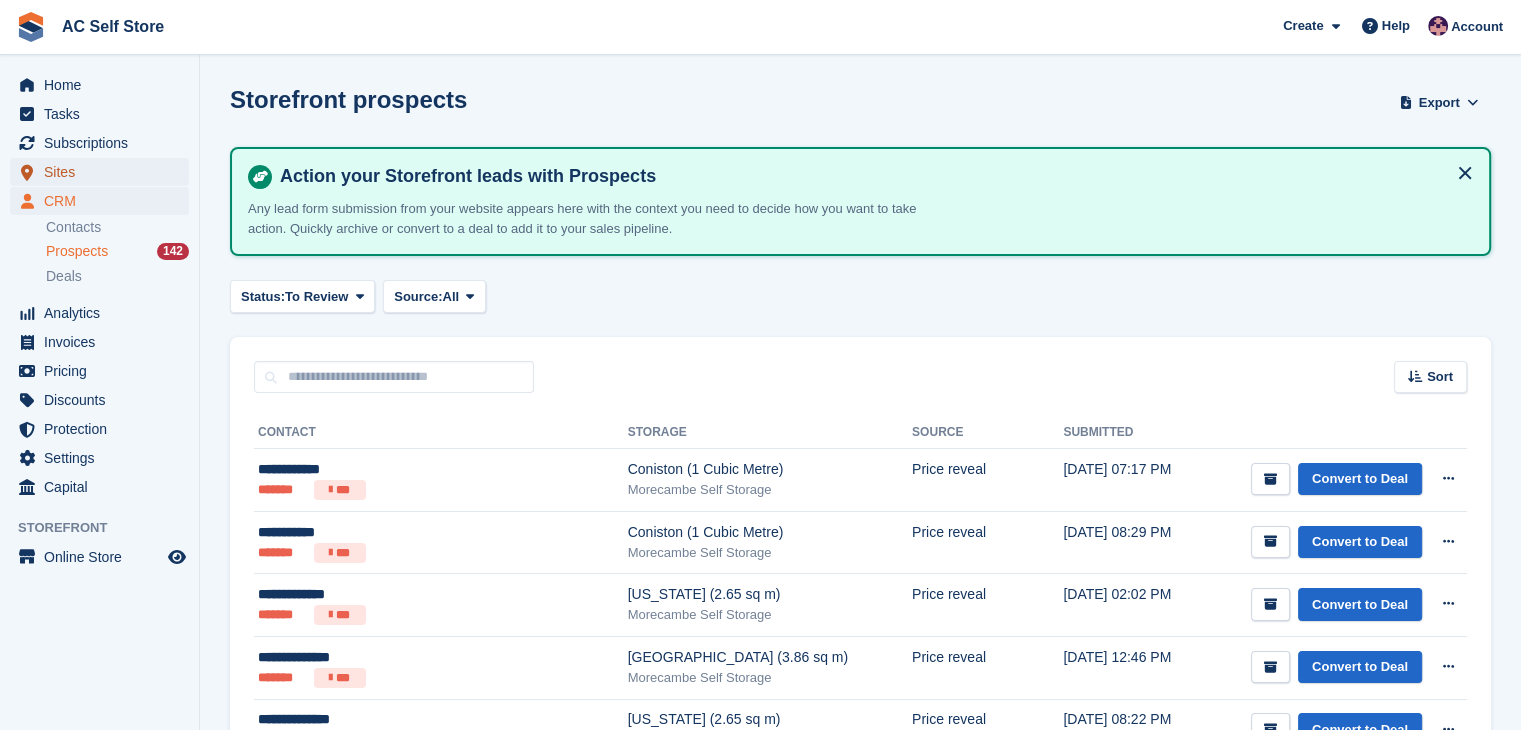 click on "Sites" at bounding box center (104, 172) 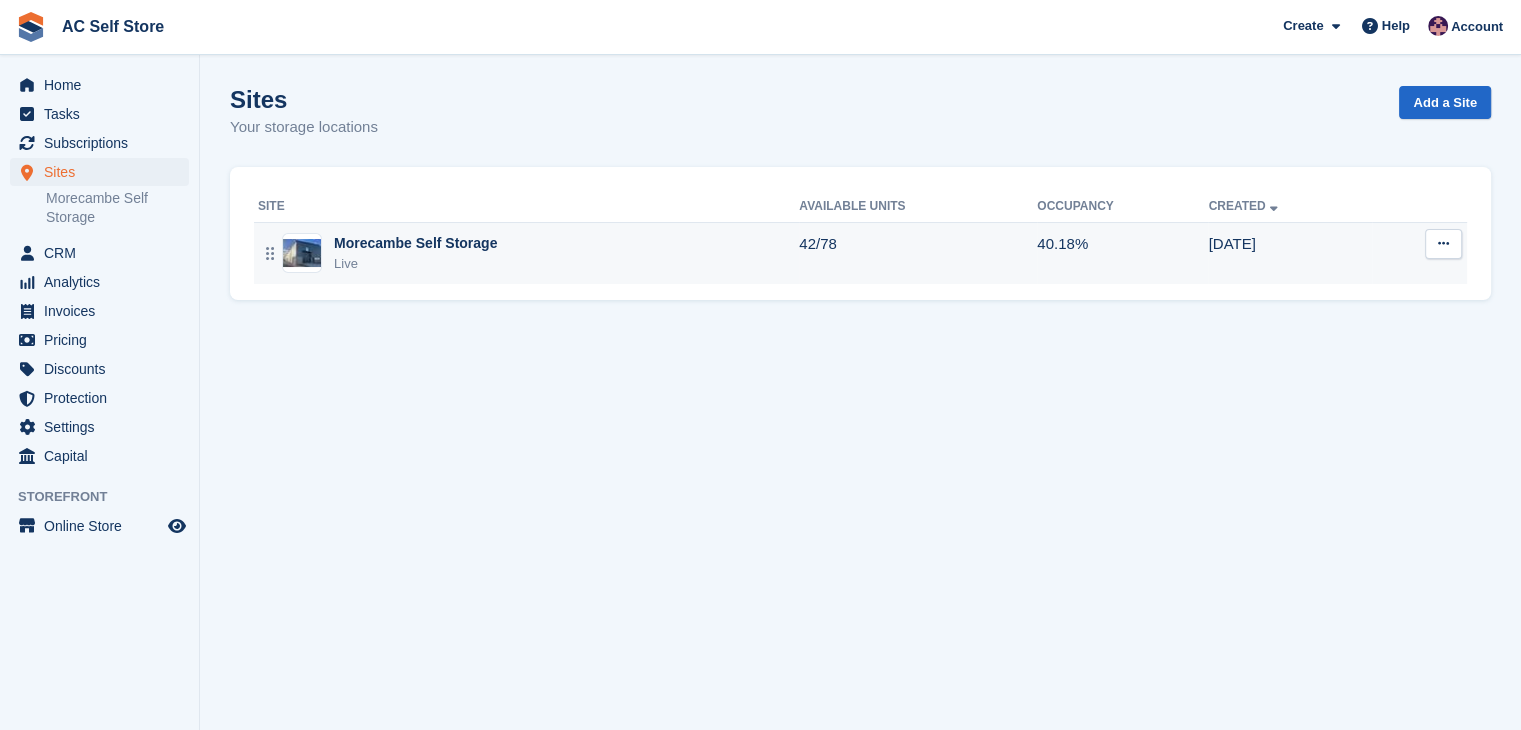 click at bounding box center [302, 253] 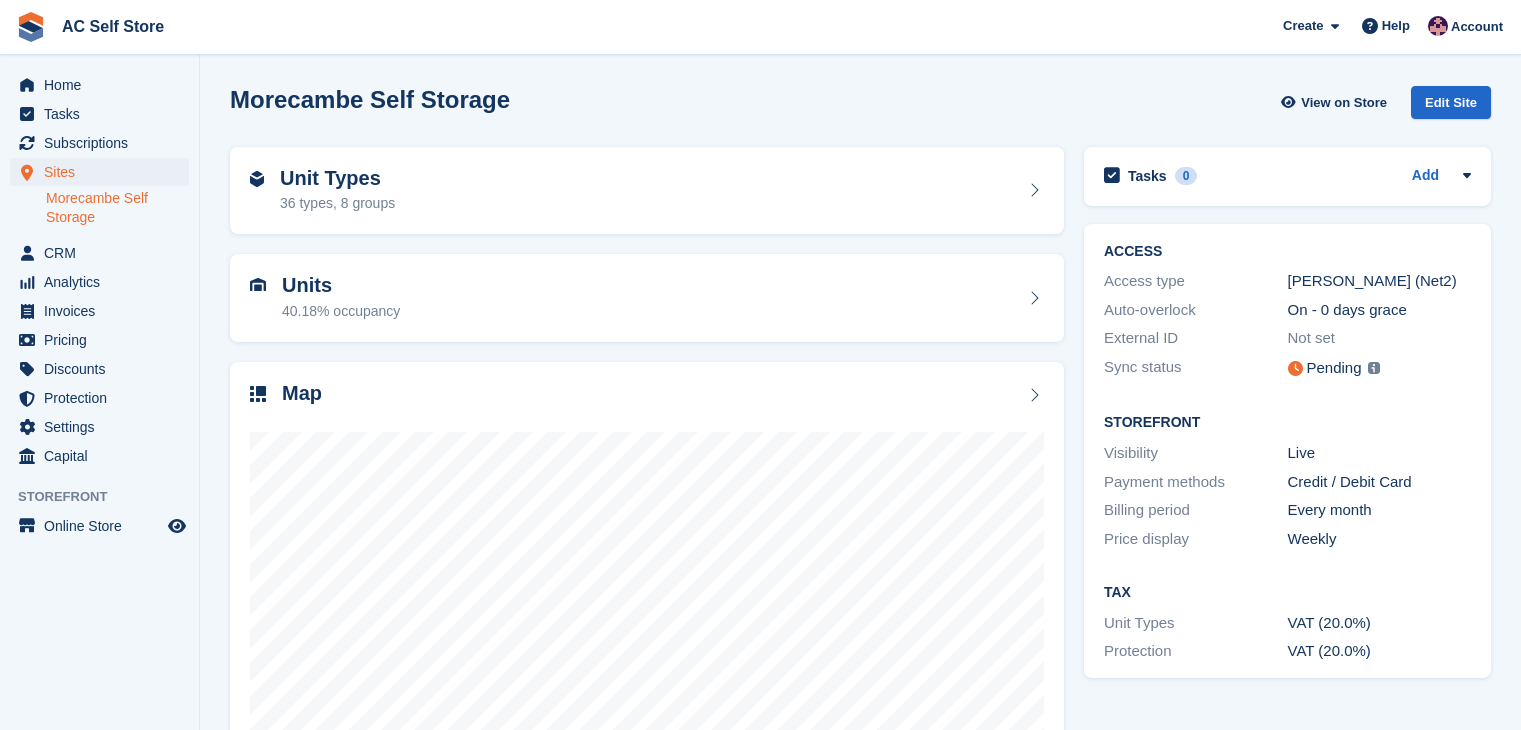click on "Unit Types
36 types, 8 groups" at bounding box center (647, 191) 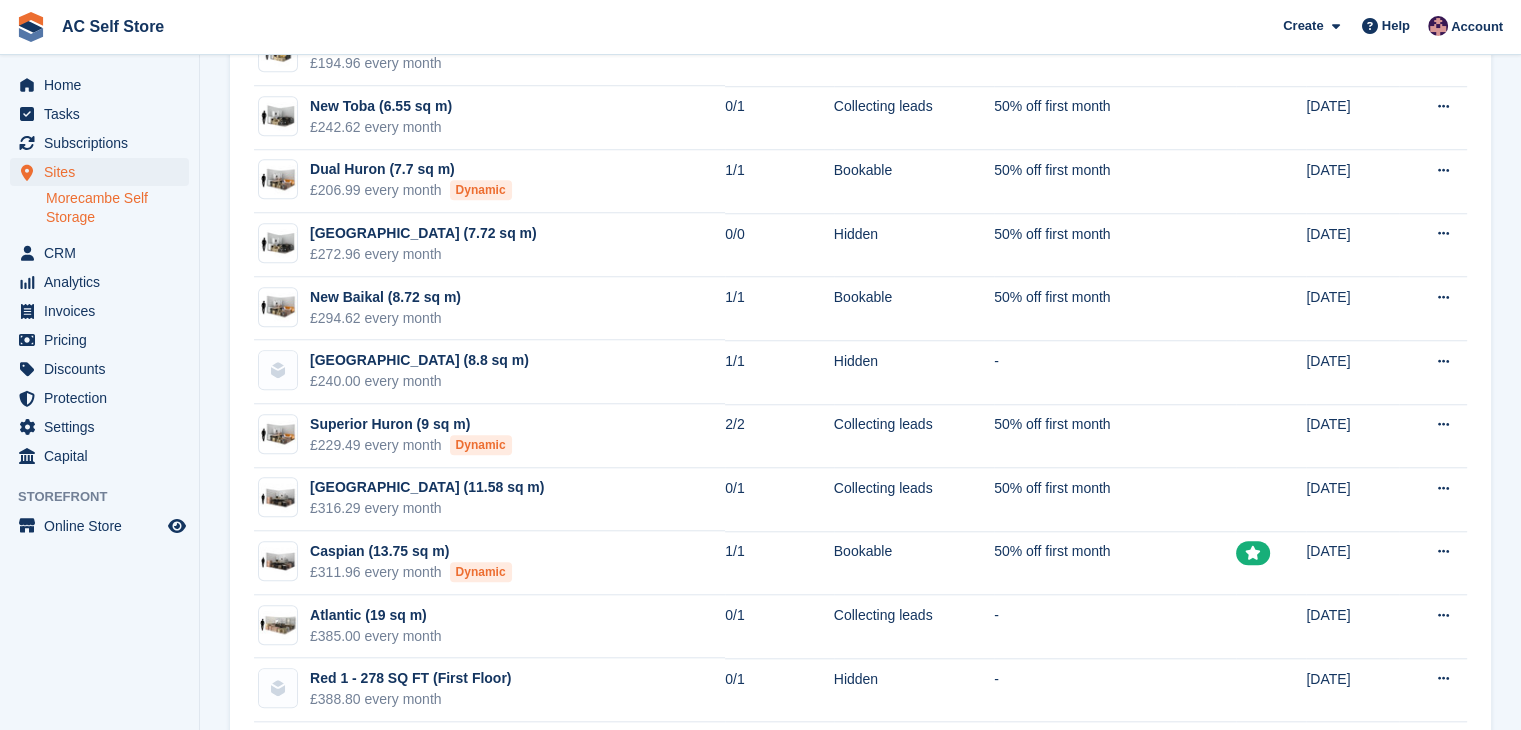 scroll, scrollTop: 1802, scrollLeft: 0, axis: vertical 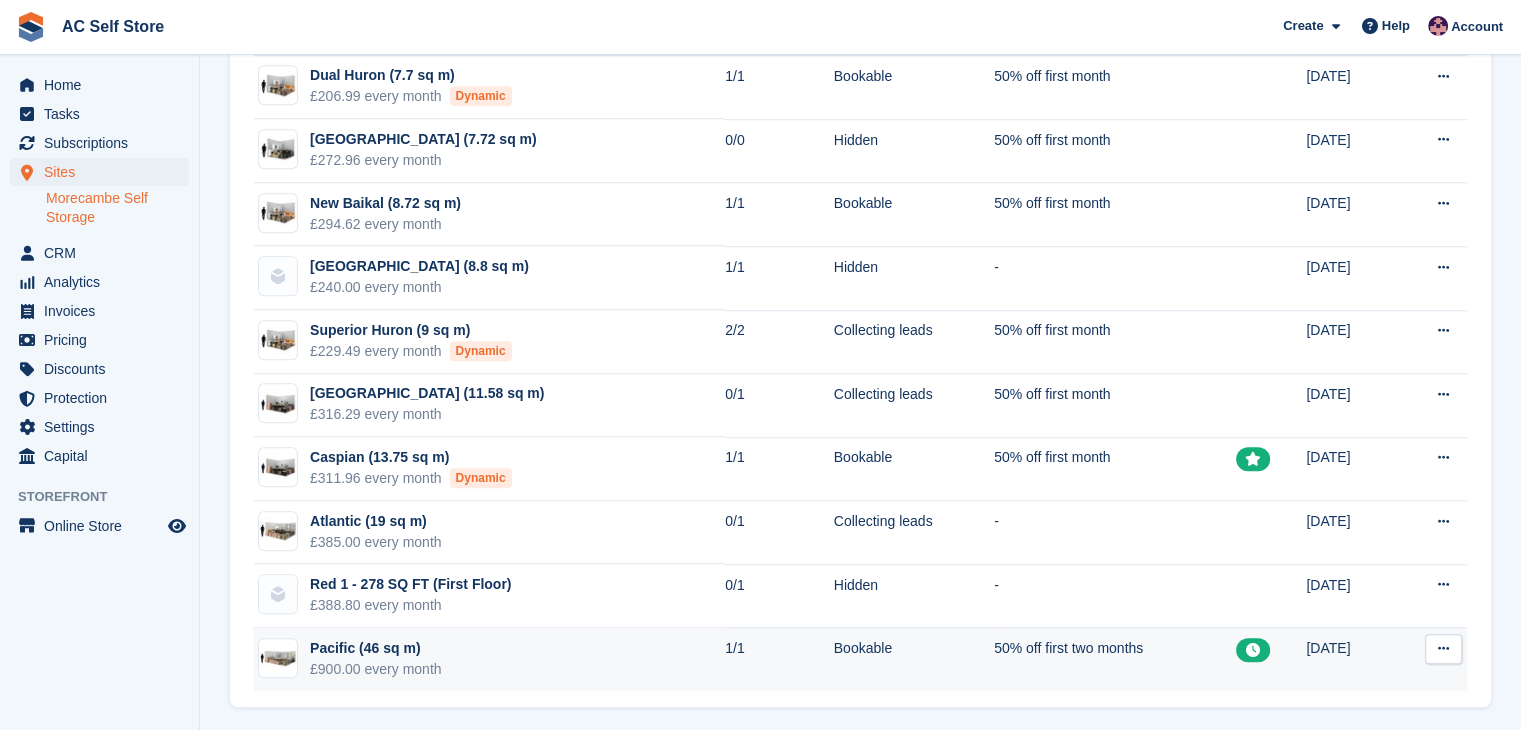 click on "Pacific (46 sq m)
£900.00 every month" at bounding box center [489, 659] 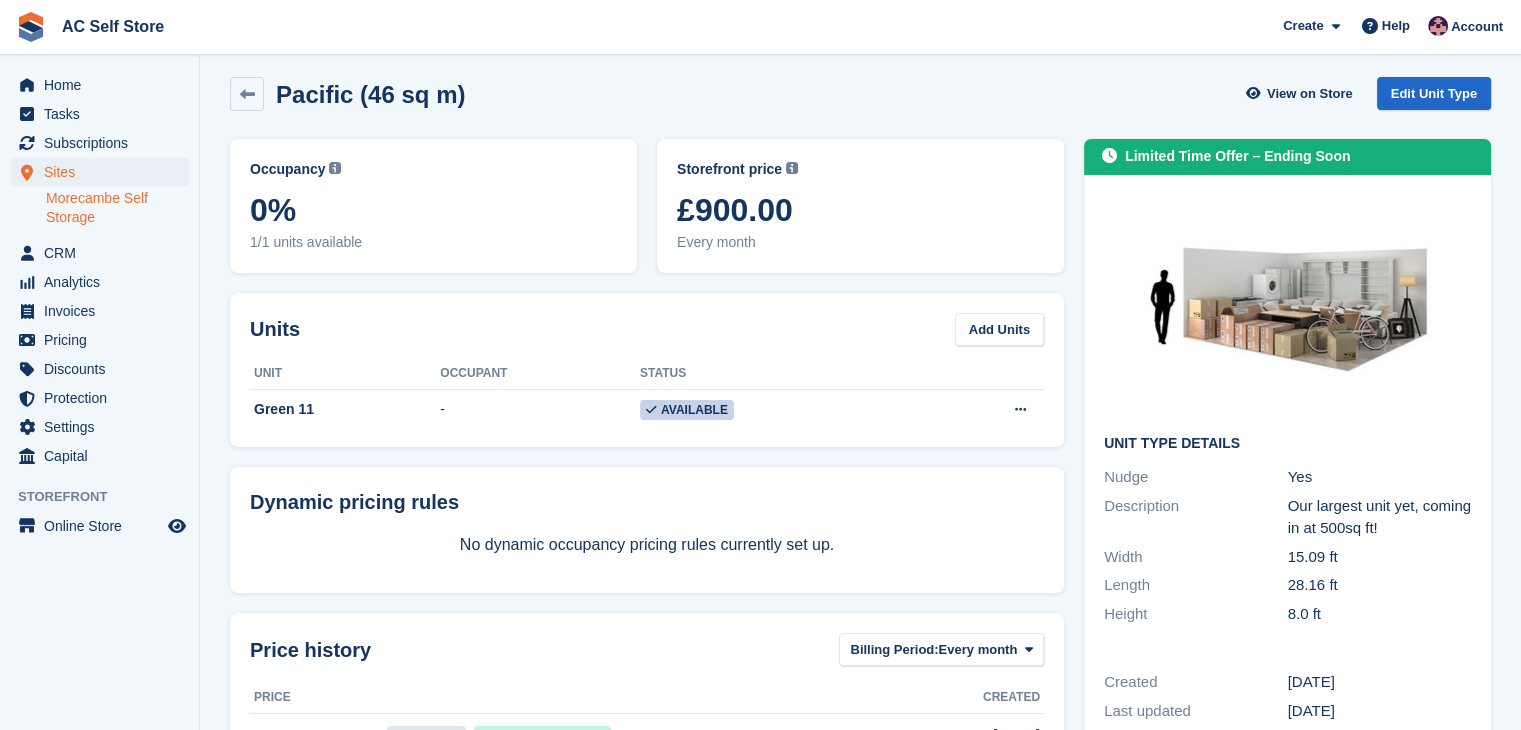 scroll, scrollTop: 0, scrollLeft: 0, axis: both 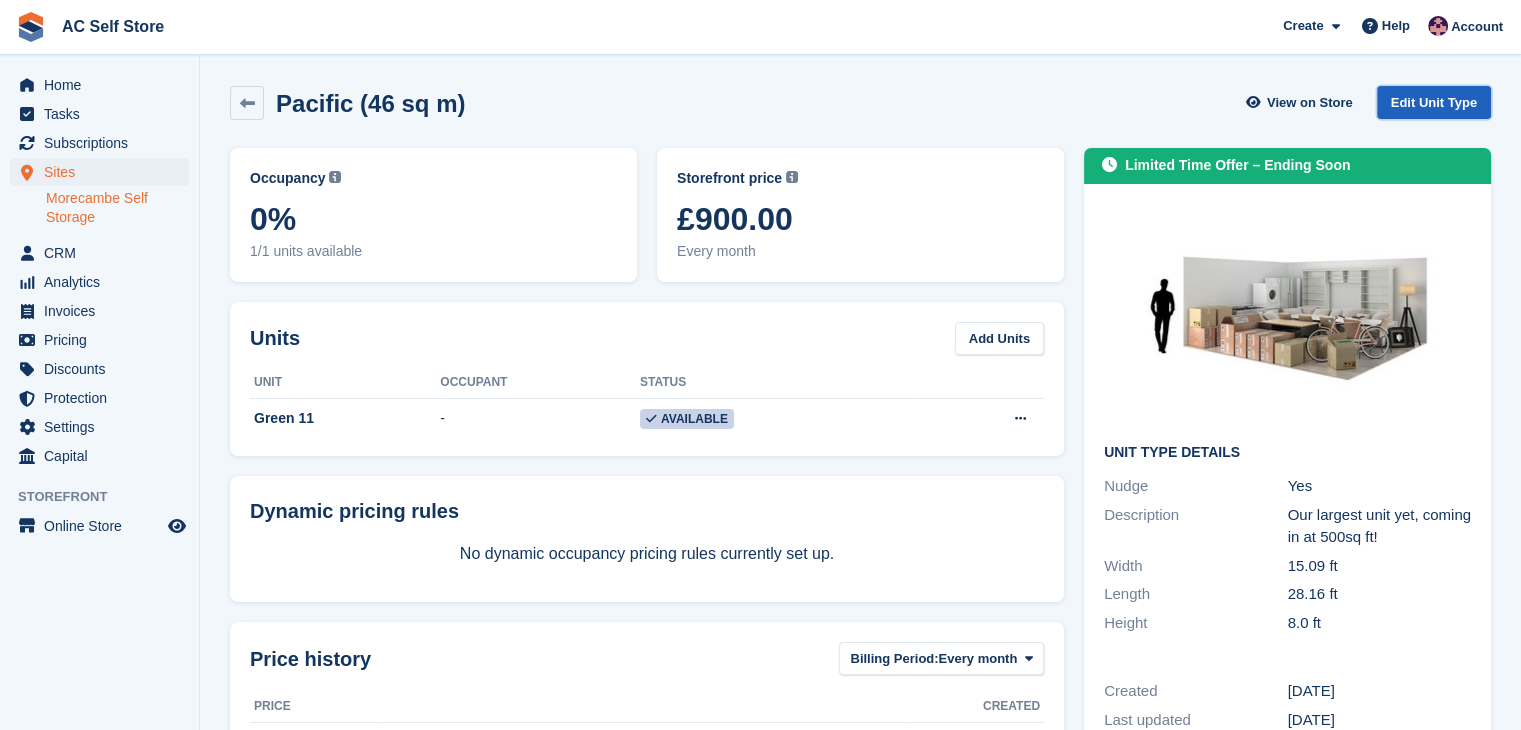 click on "Edit Unit Type" at bounding box center (1434, 102) 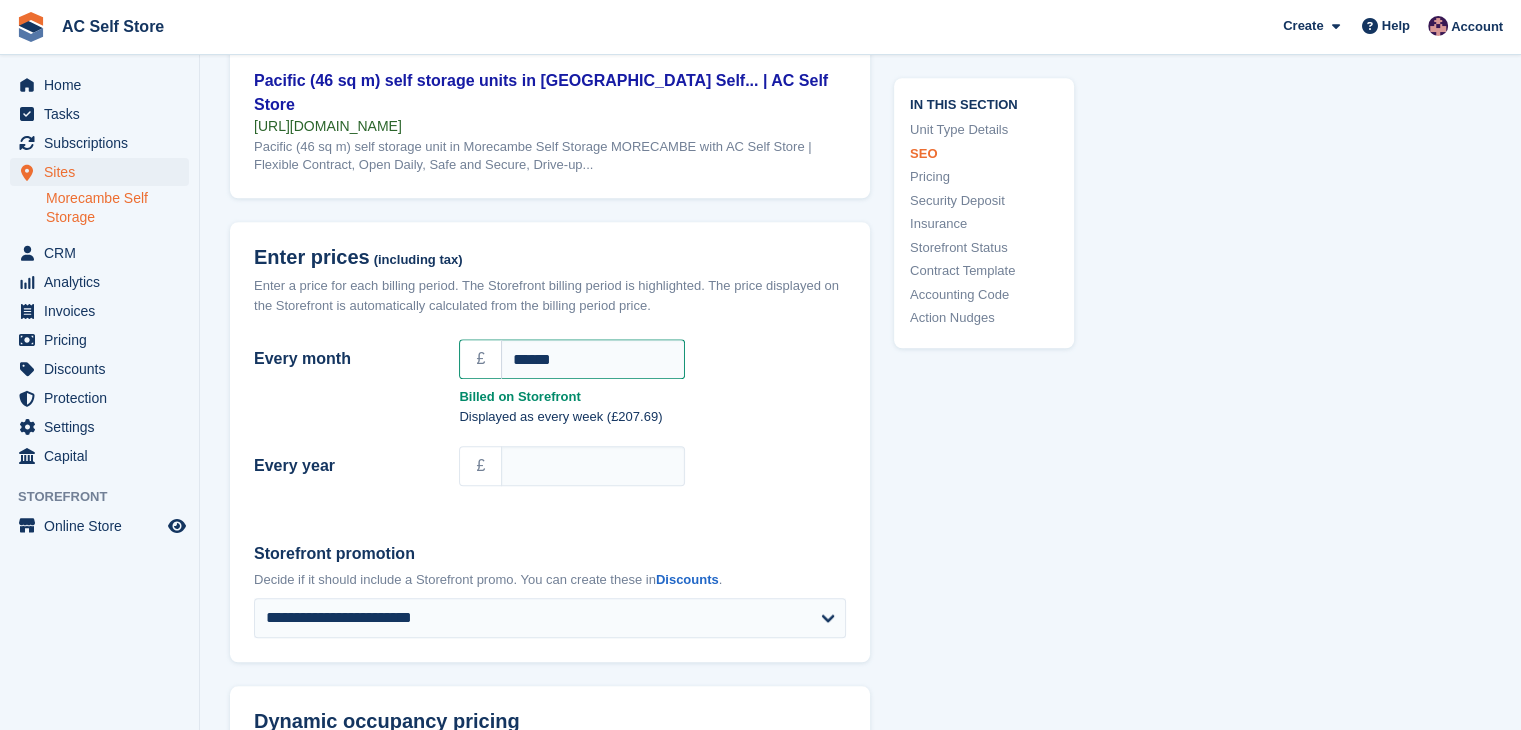 scroll, scrollTop: 1600, scrollLeft: 0, axis: vertical 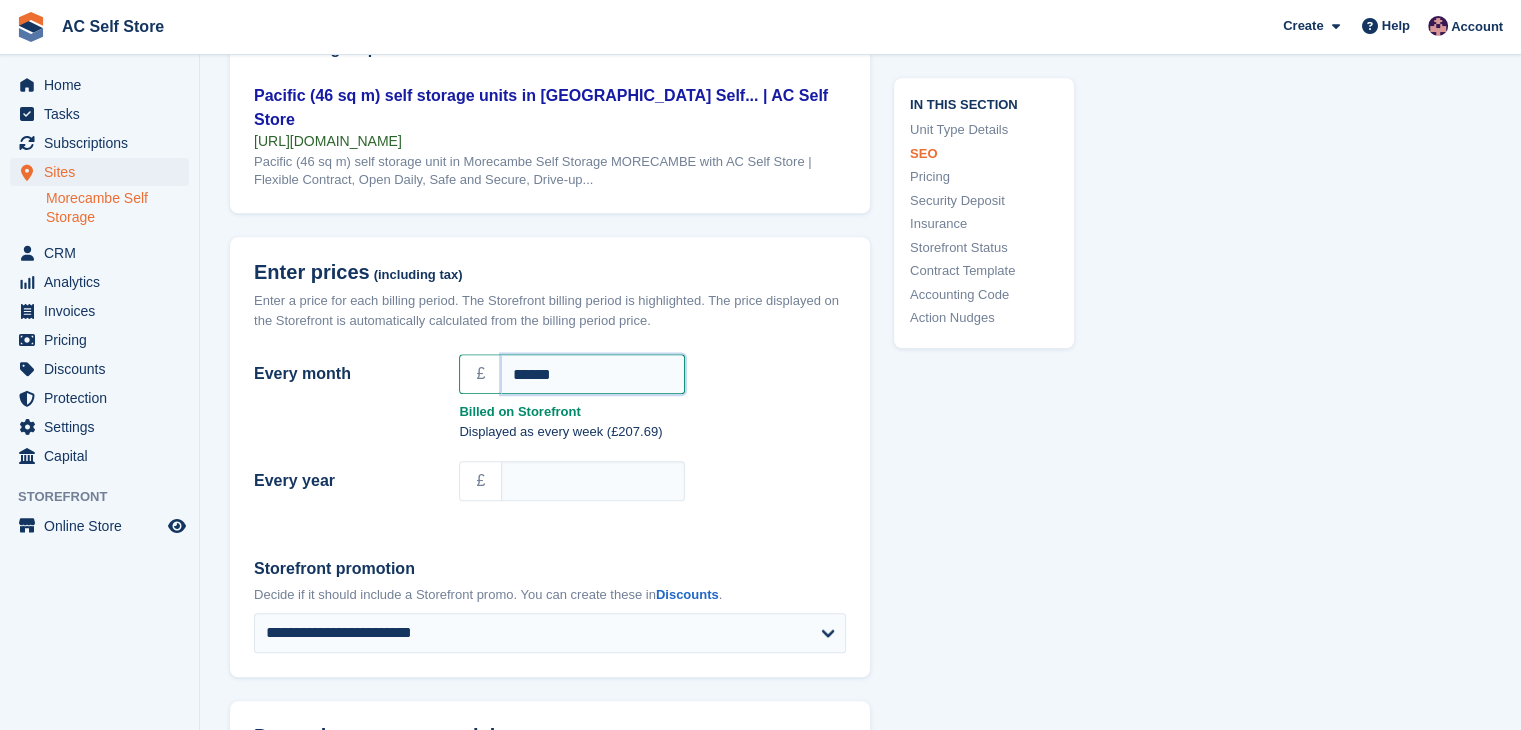 click on "******" at bounding box center (593, 374) 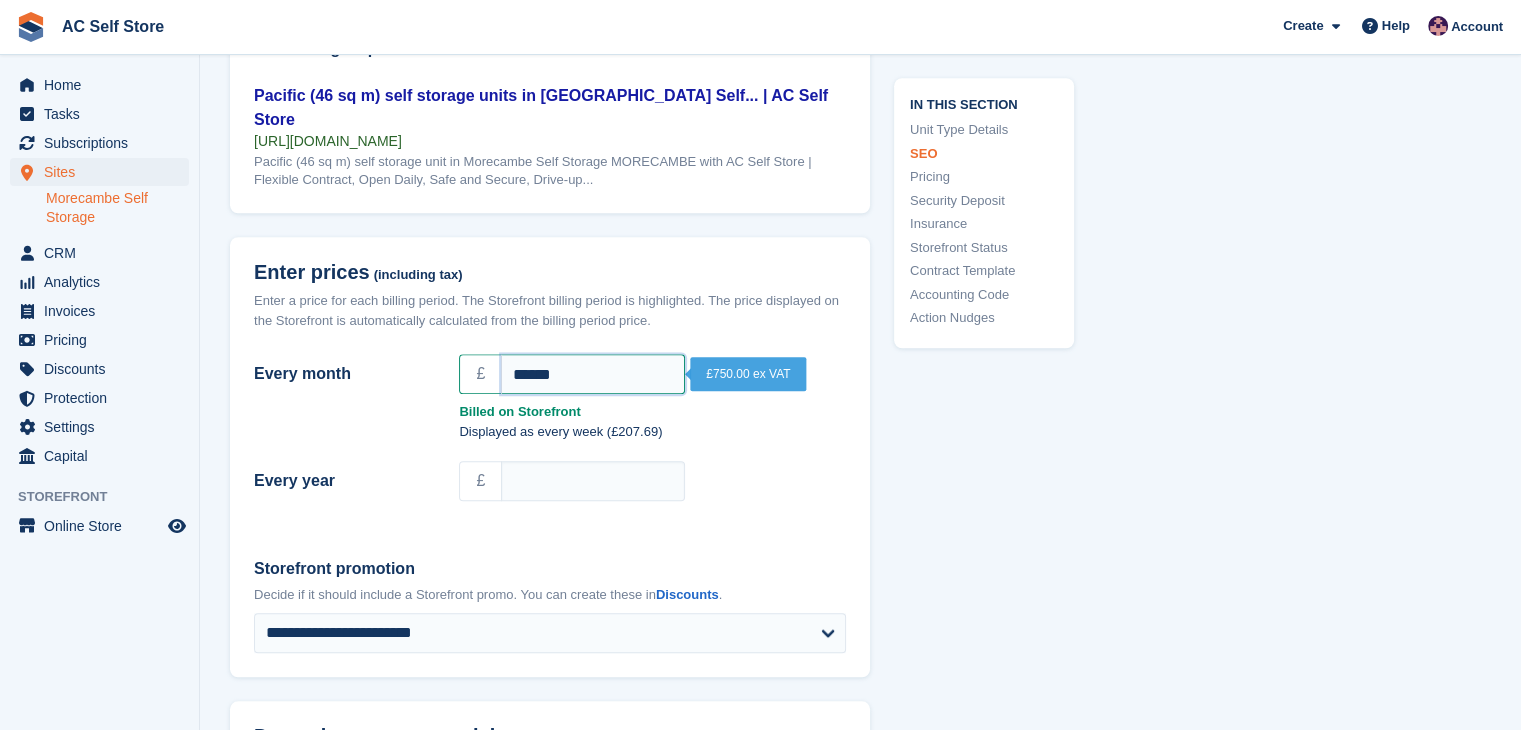 drag, startPoint x: 585, startPoint y: 369, endPoint x: 696, endPoint y: 436, distance: 129.65338 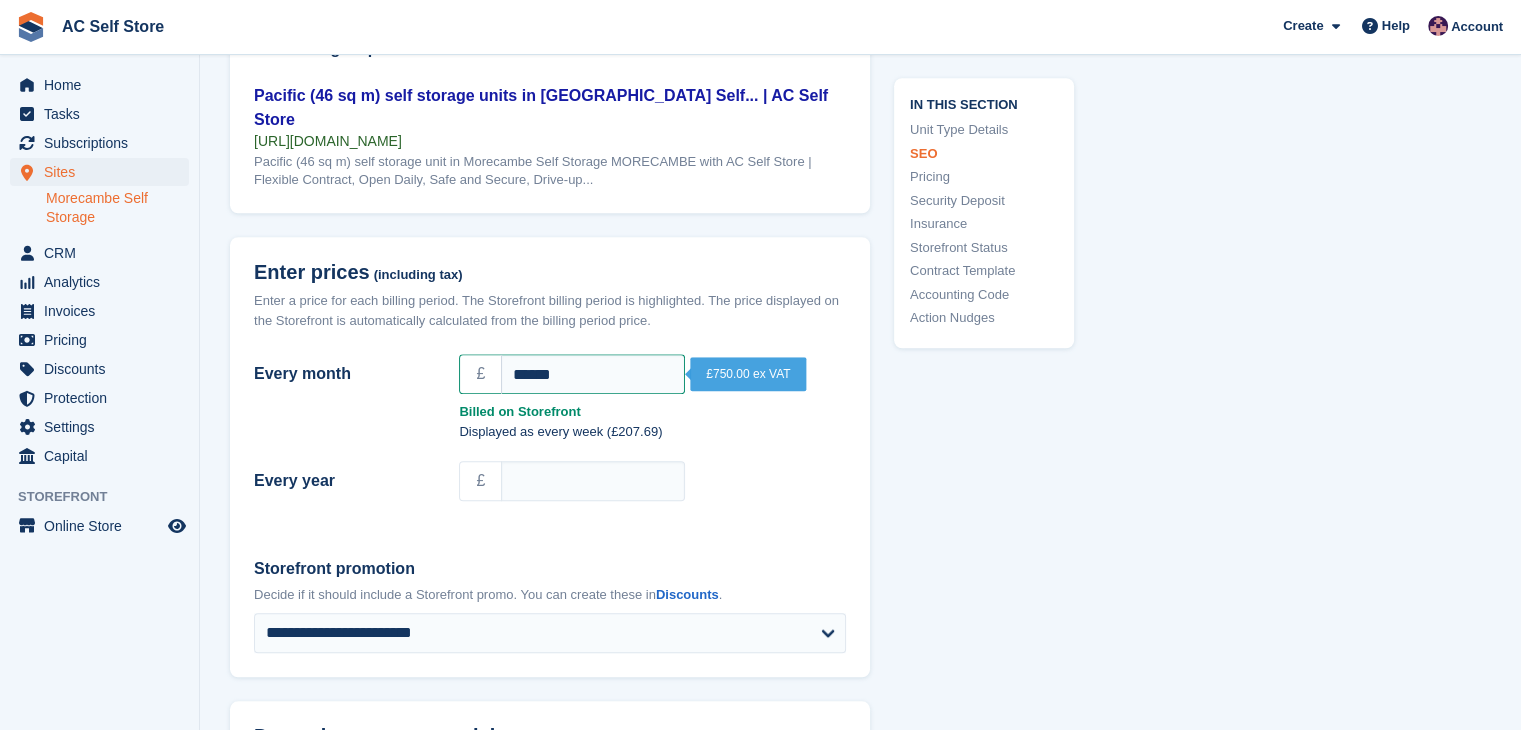 click on "£" at bounding box center [652, 481] 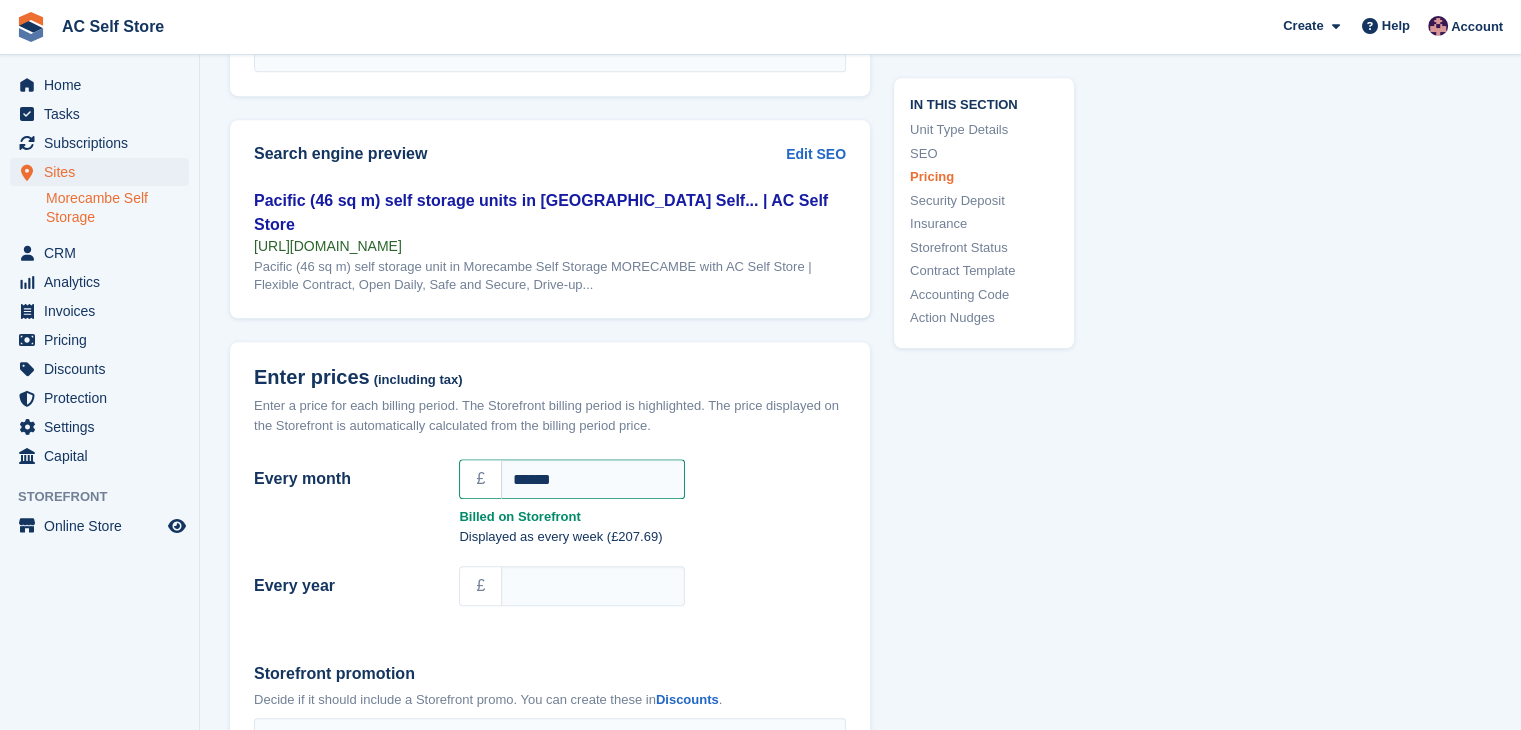 scroll, scrollTop: 1800, scrollLeft: 0, axis: vertical 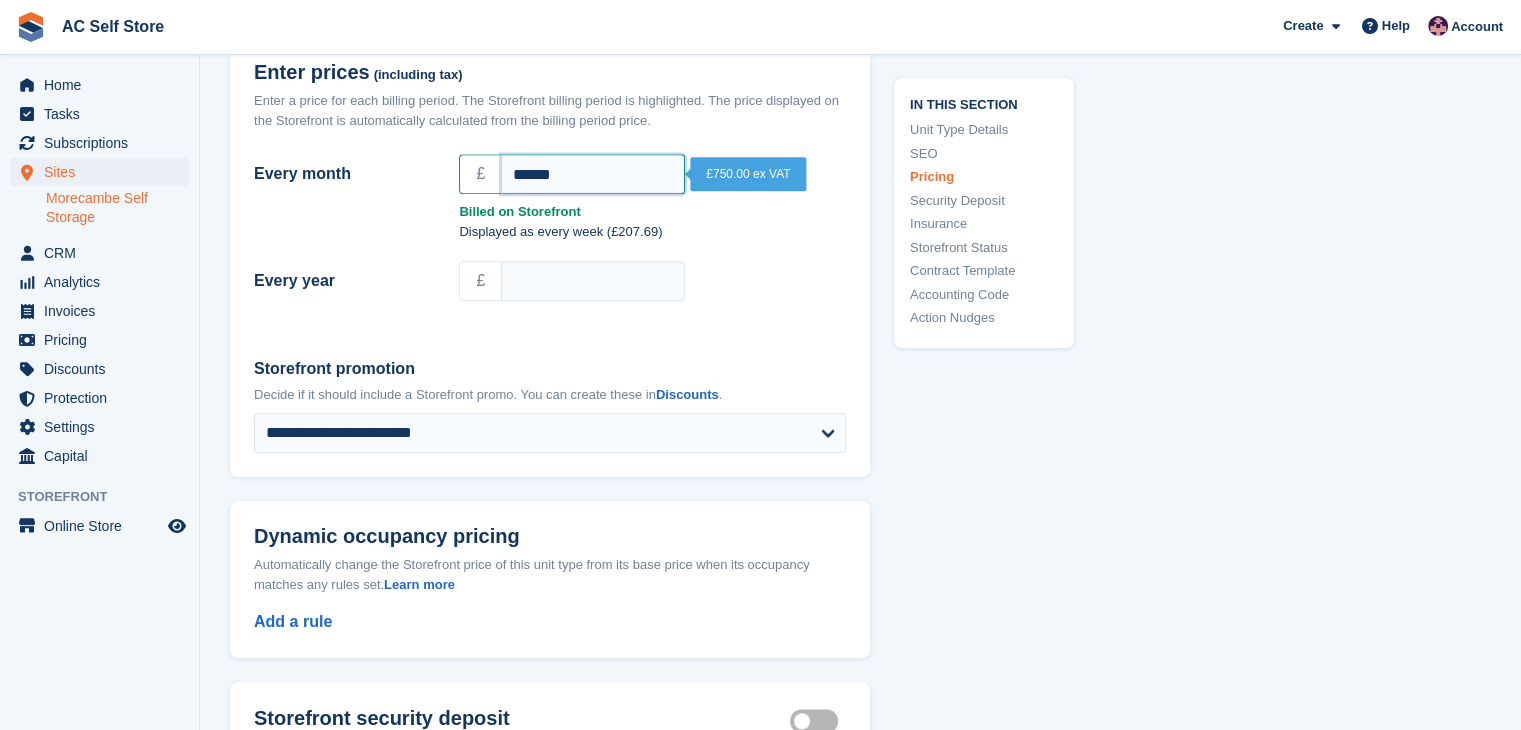 drag, startPoint x: 576, startPoint y: 179, endPoint x: 524, endPoint y: 168, distance: 53.15073 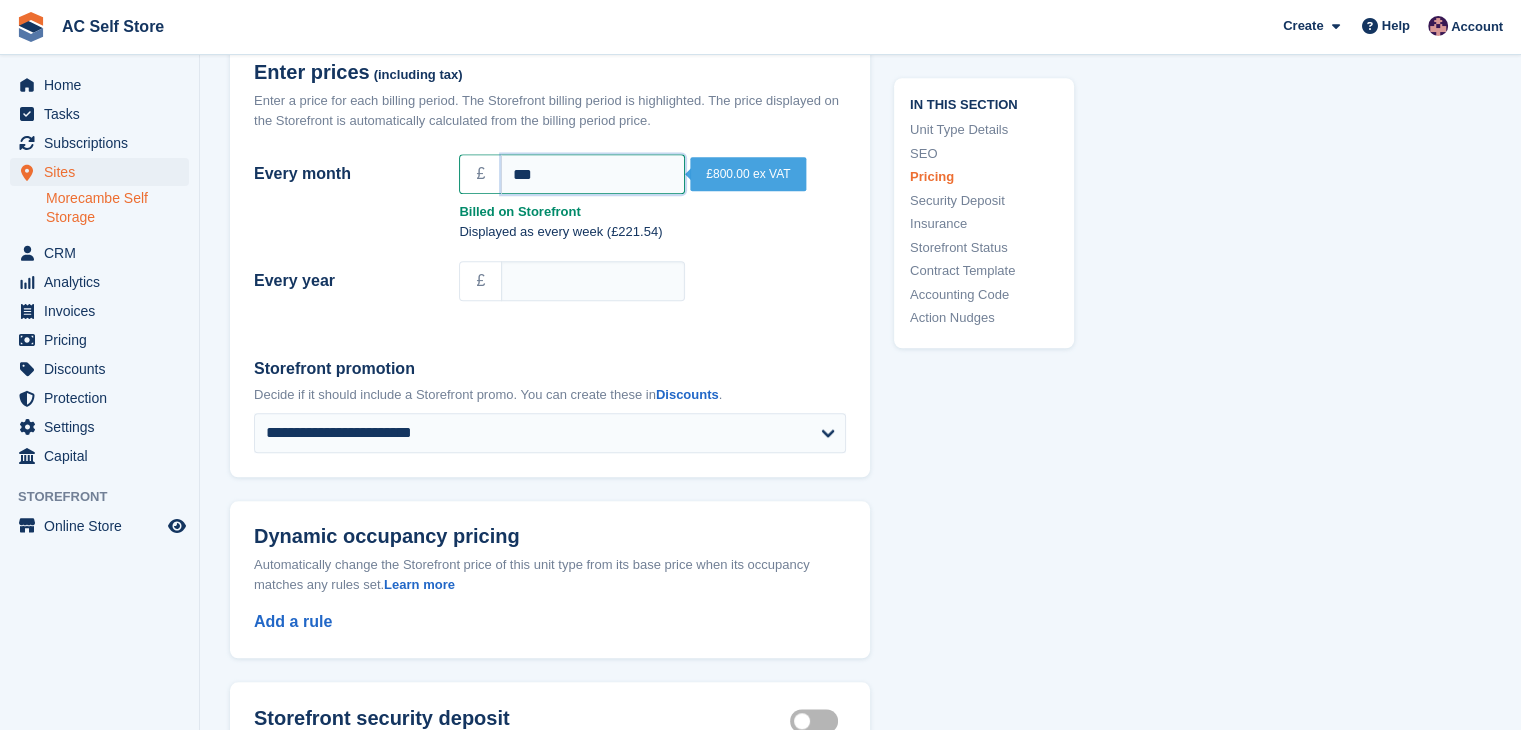 type on "******" 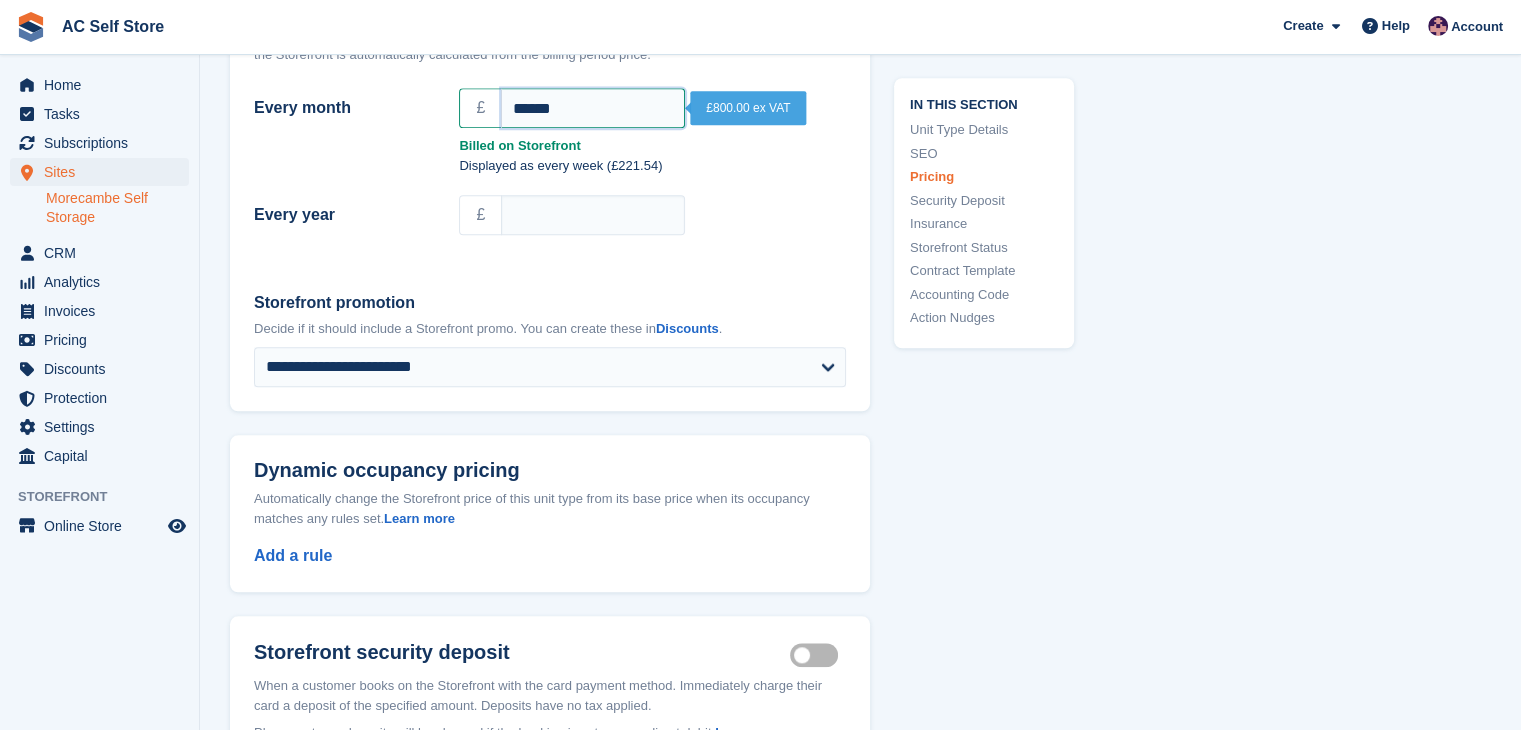 scroll, scrollTop: 1900, scrollLeft: 0, axis: vertical 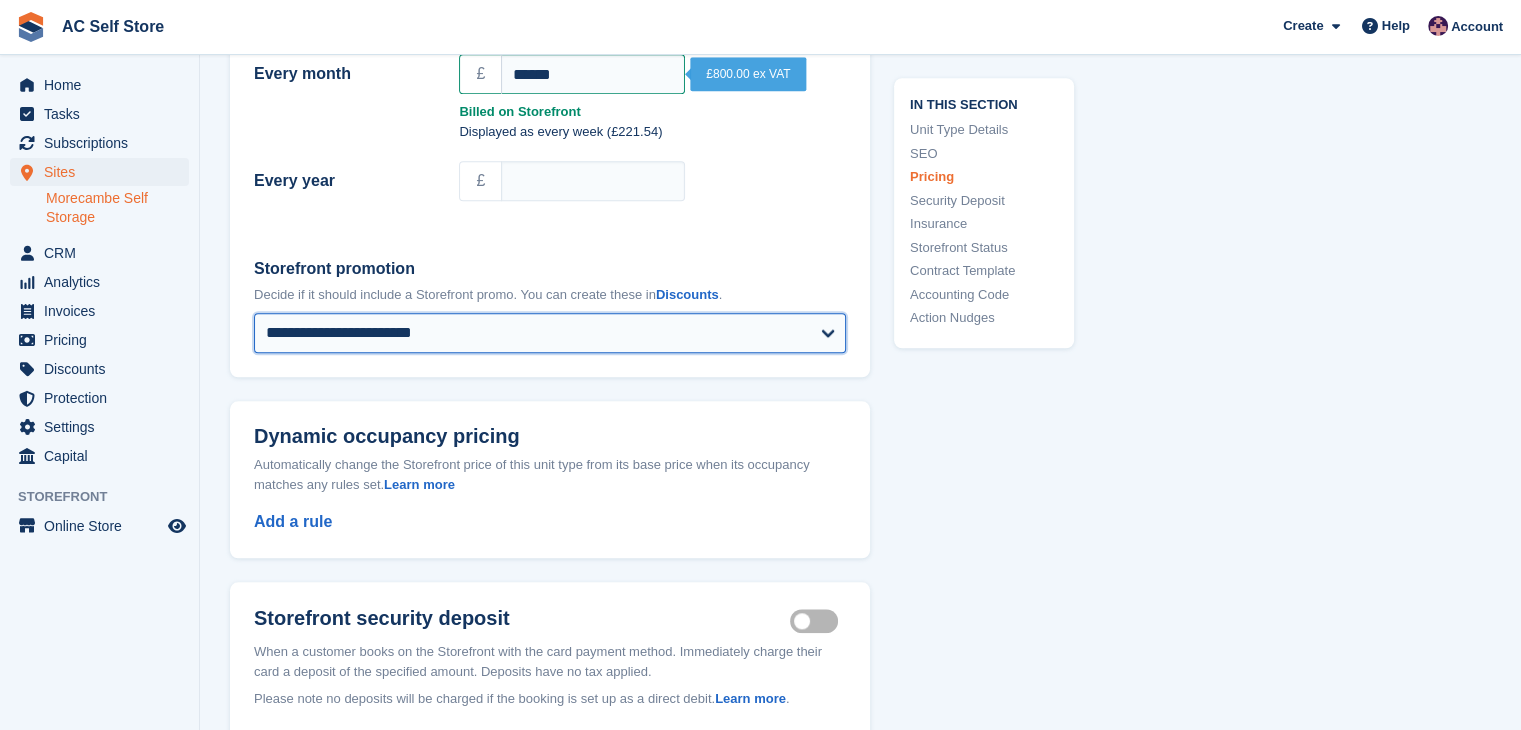 click on "**********" at bounding box center [550, 333] 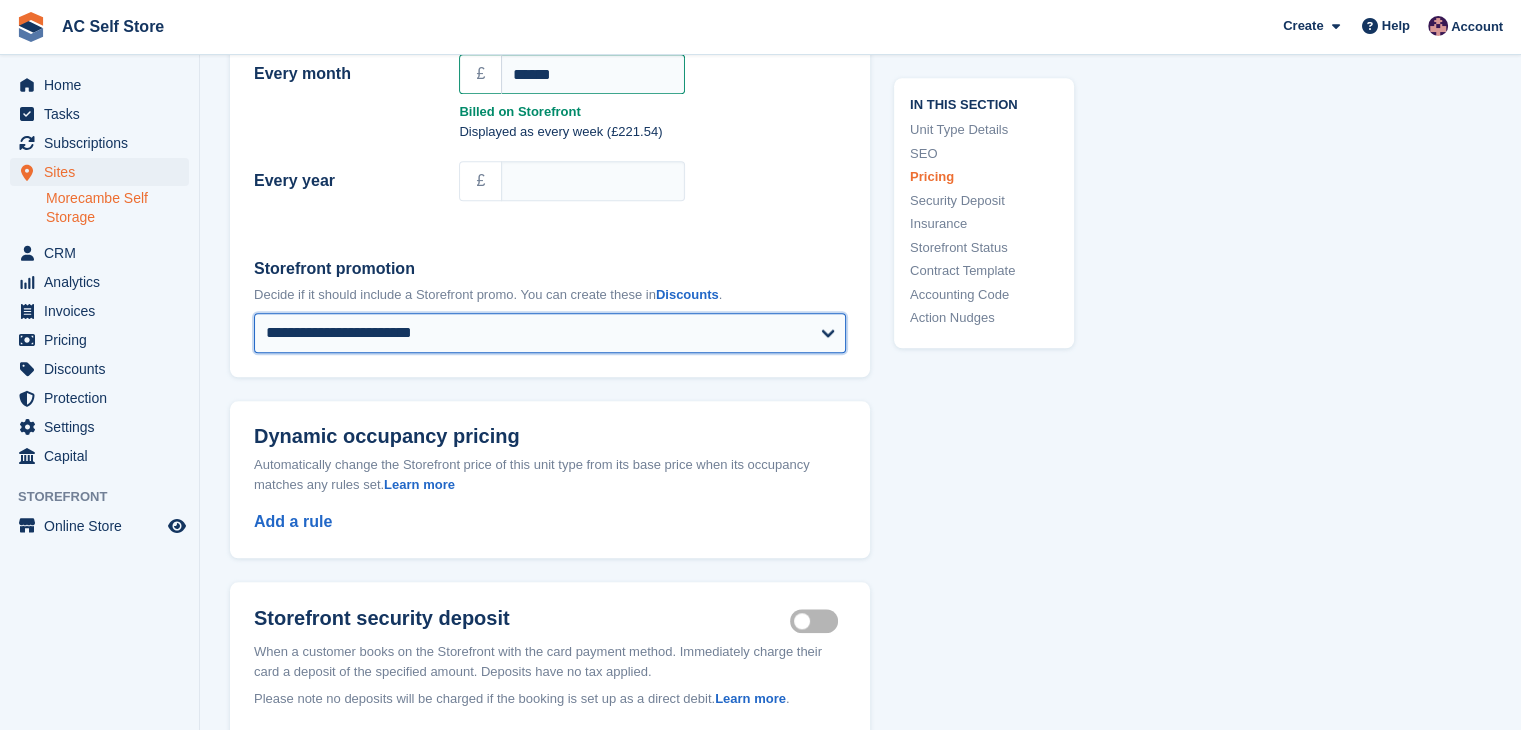 select 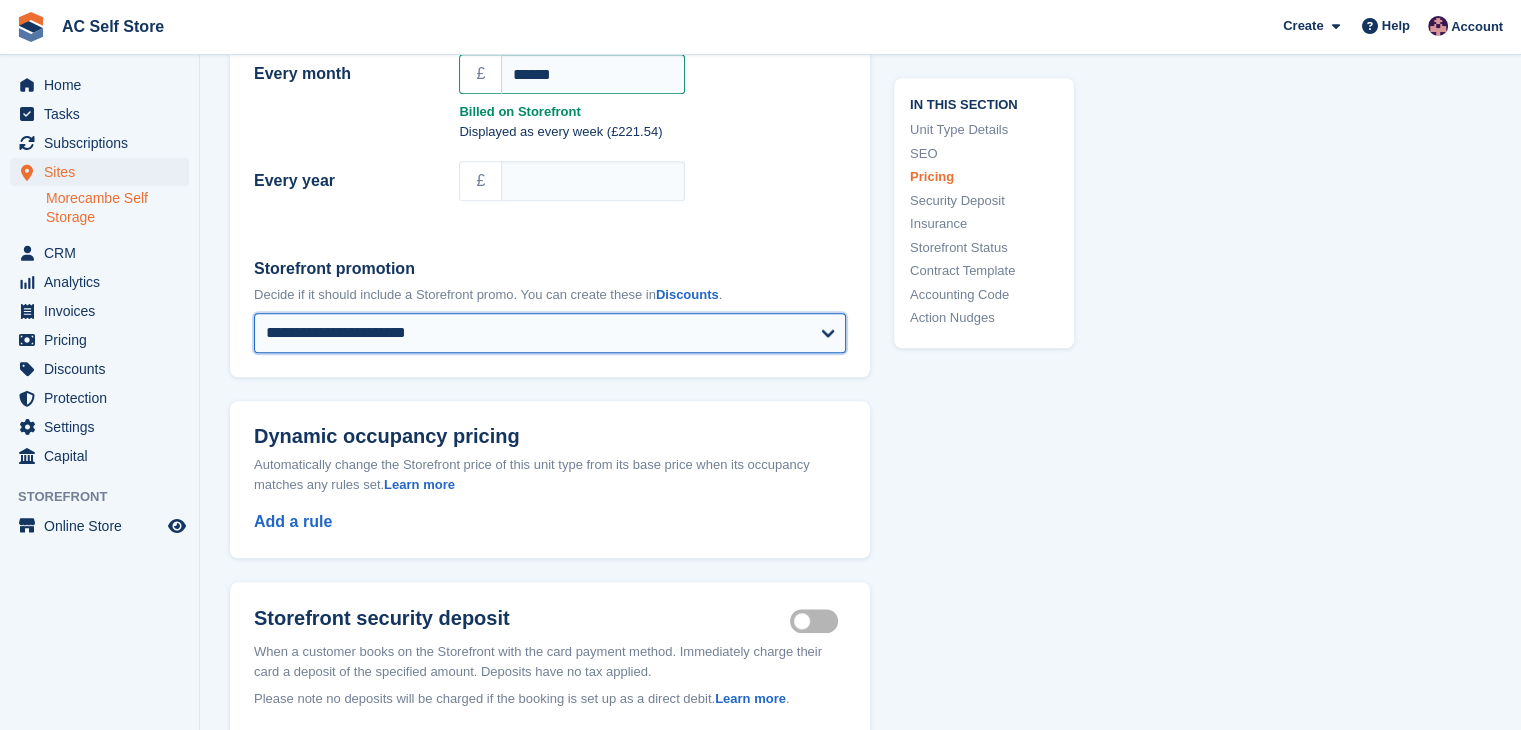 click on "**********" at bounding box center (550, 333) 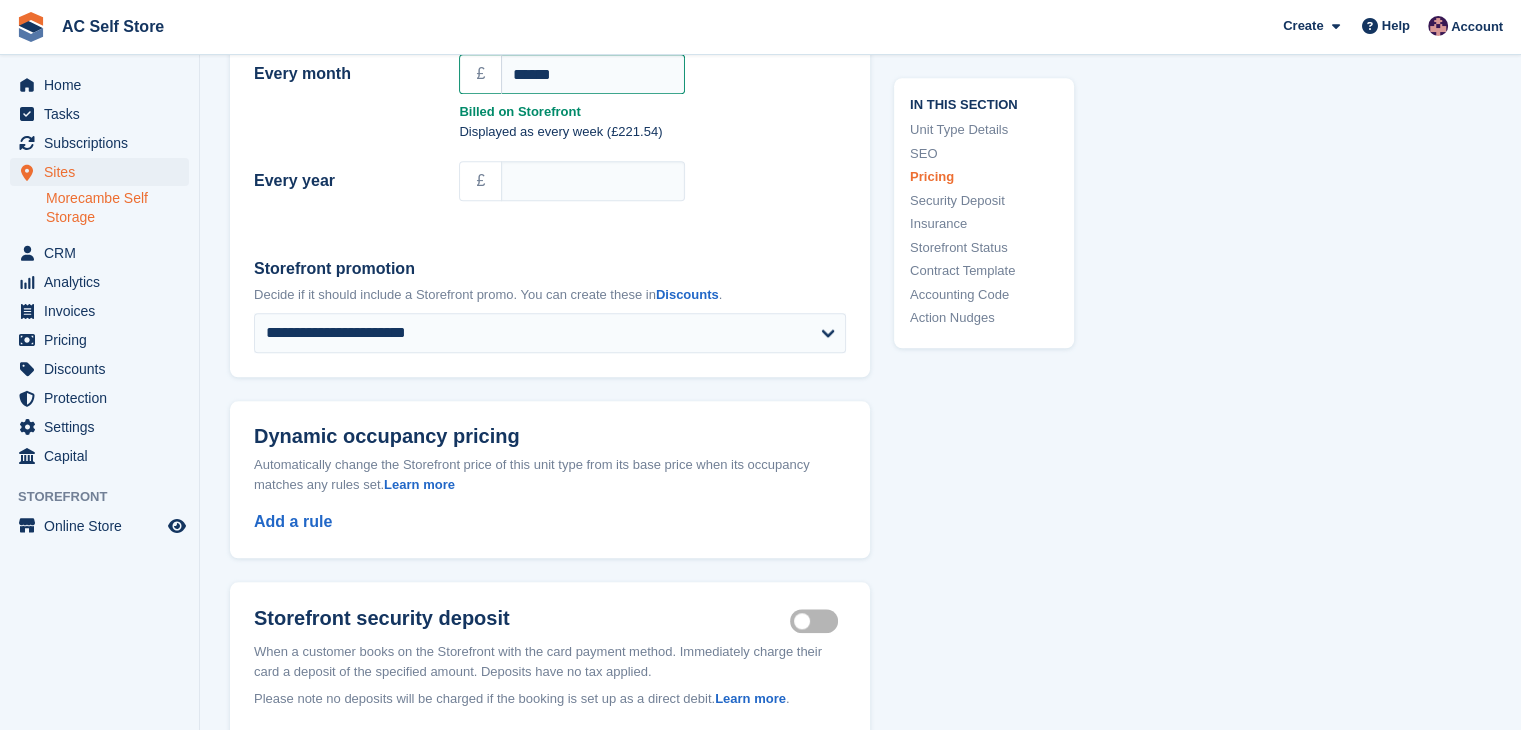 click on "In this section
Unit Type Details
SEO
Pricing
Security Deposit
Insurance
Storefront Status
Contract Template
Accounting Code
Action Nudges" at bounding box center (972, 642) 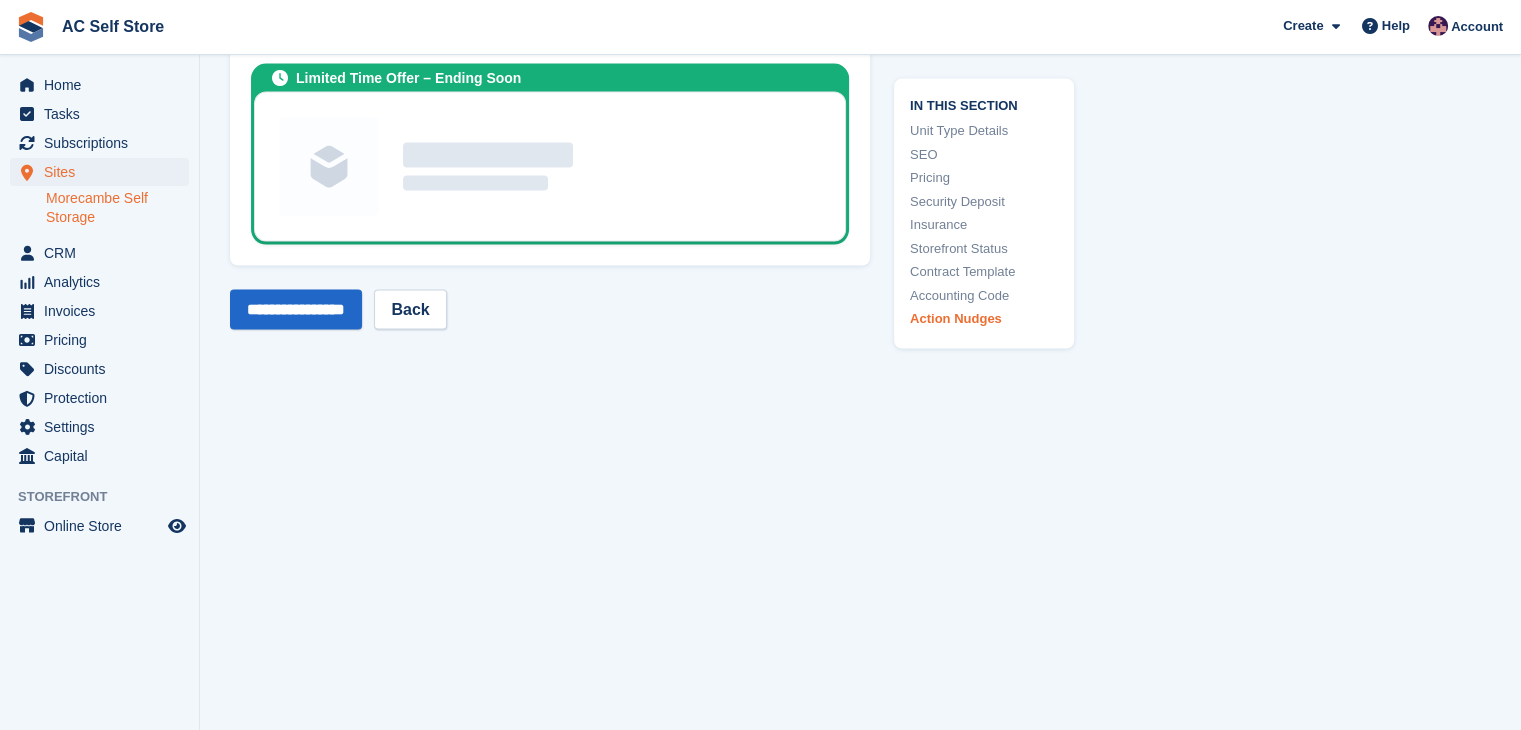 scroll, scrollTop: 4209, scrollLeft: 0, axis: vertical 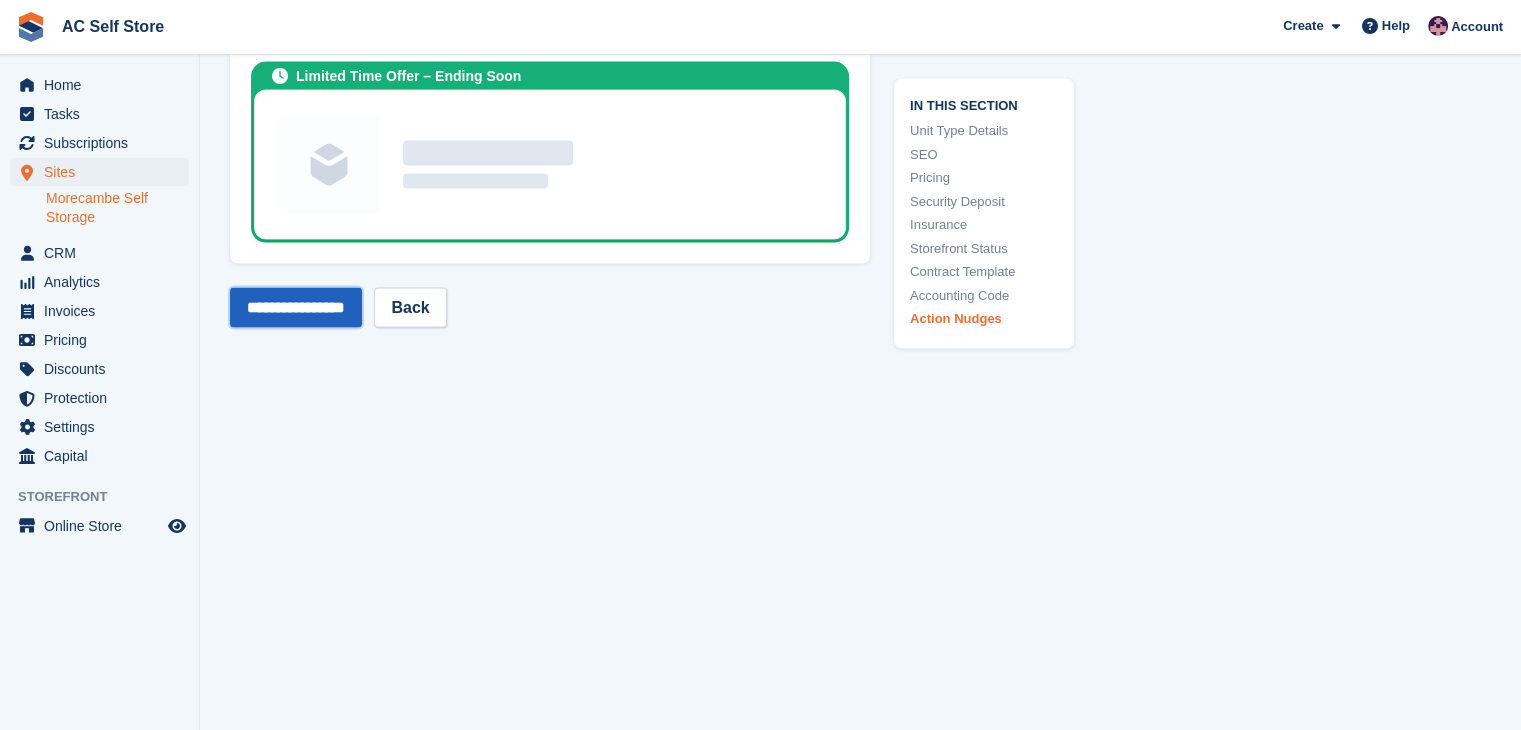 click on "**********" at bounding box center [296, 308] 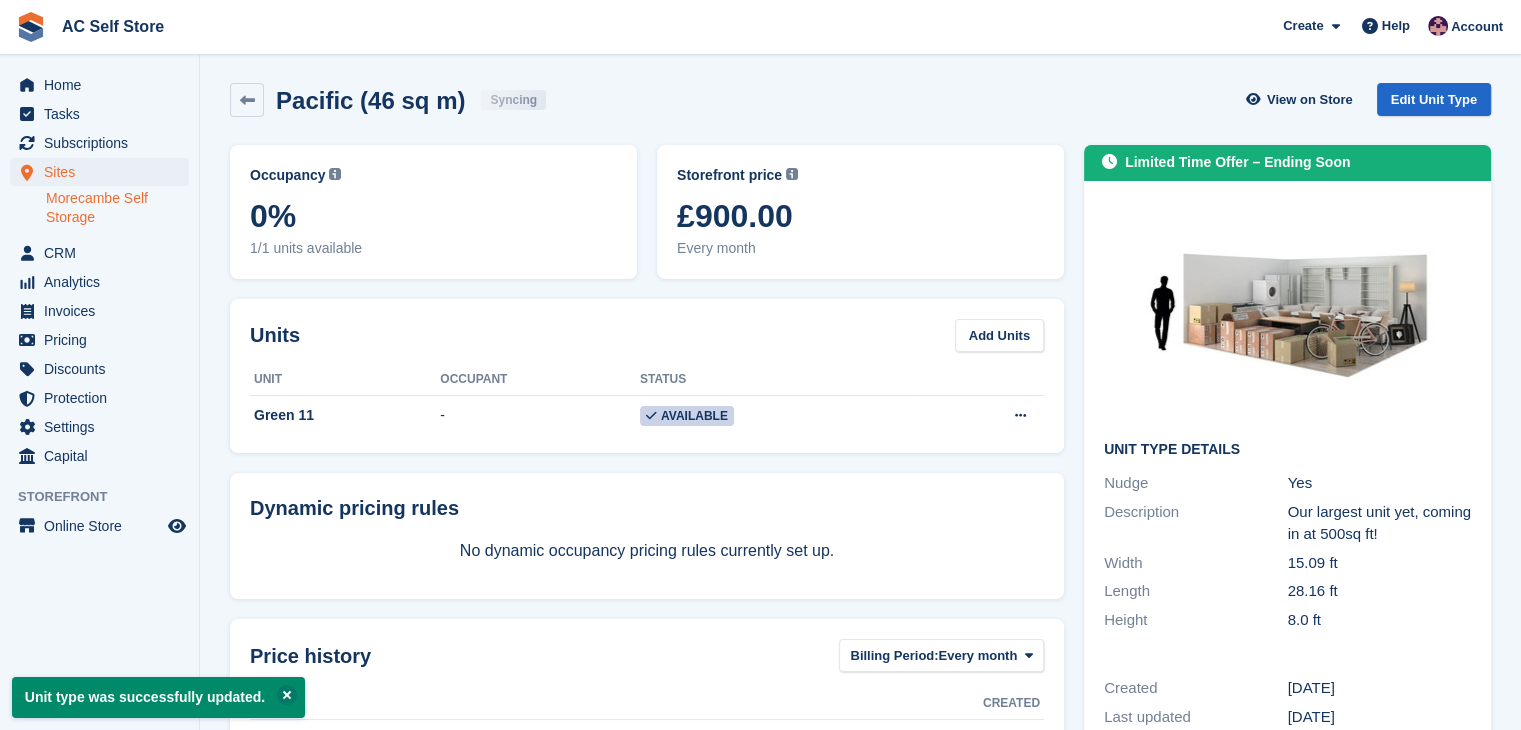 scroll, scrollTop: 0, scrollLeft: 0, axis: both 